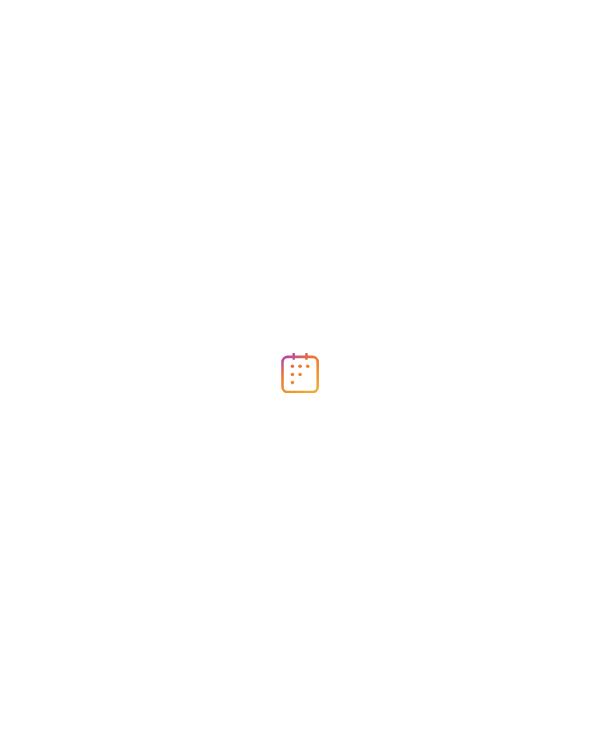 scroll, scrollTop: 0, scrollLeft: 0, axis: both 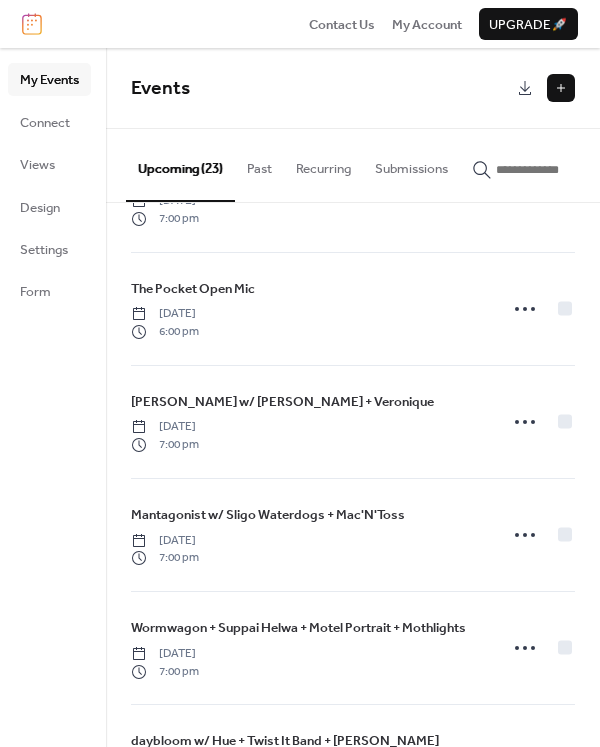 click at bounding box center (561, 88) 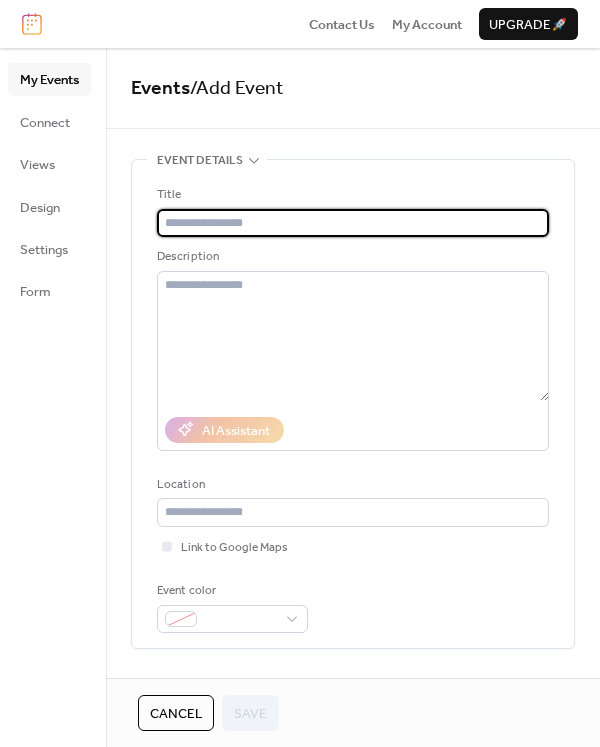 click at bounding box center [353, 223] 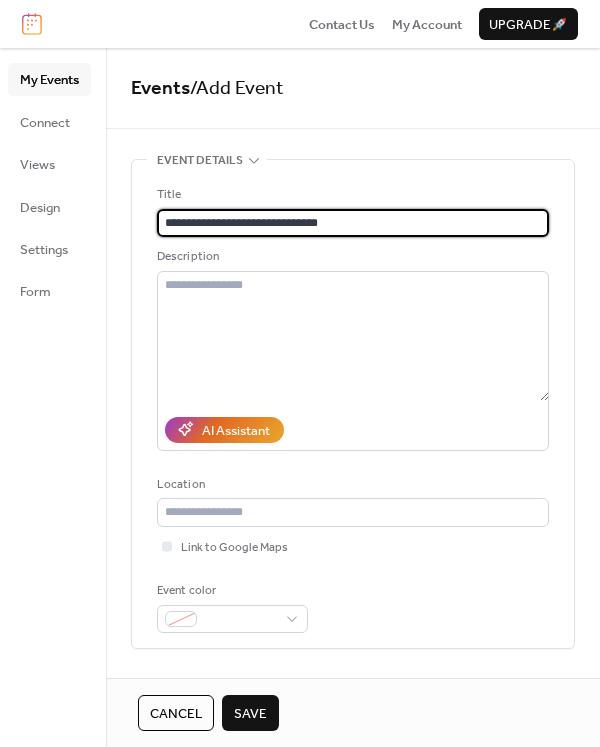 type on "**********" 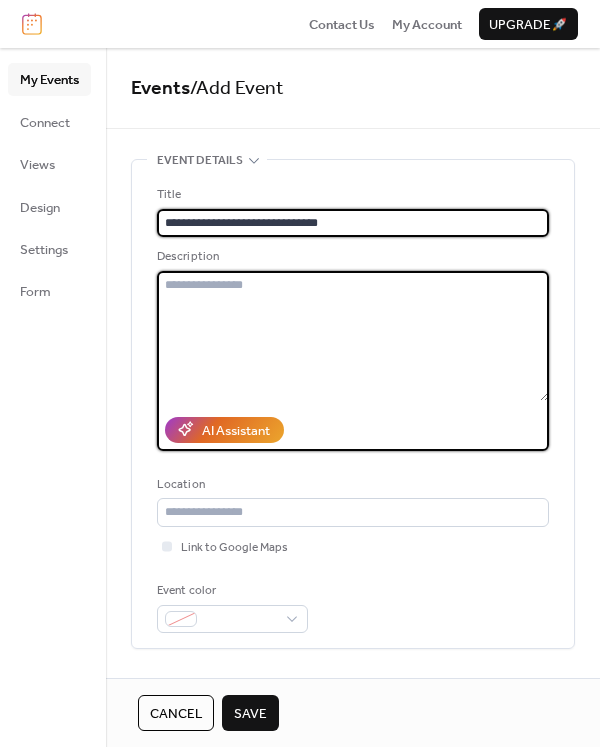 click at bounding box center (353, 336) 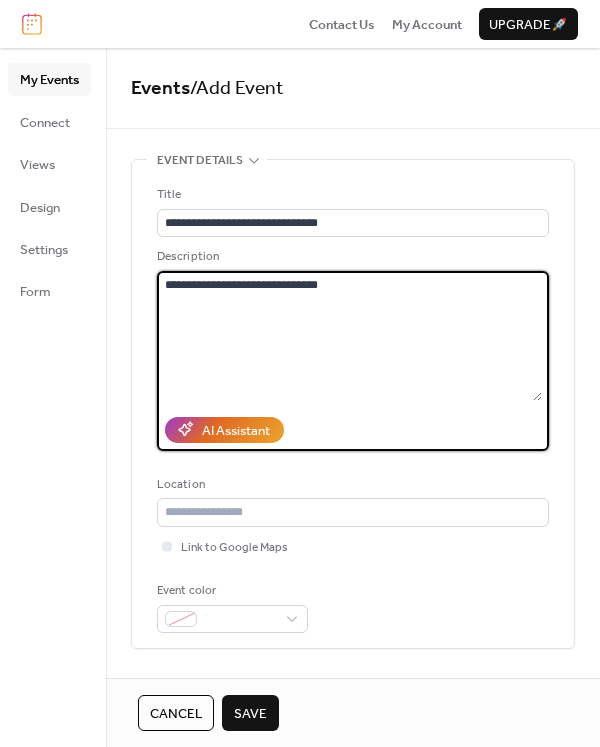 type on "**********" 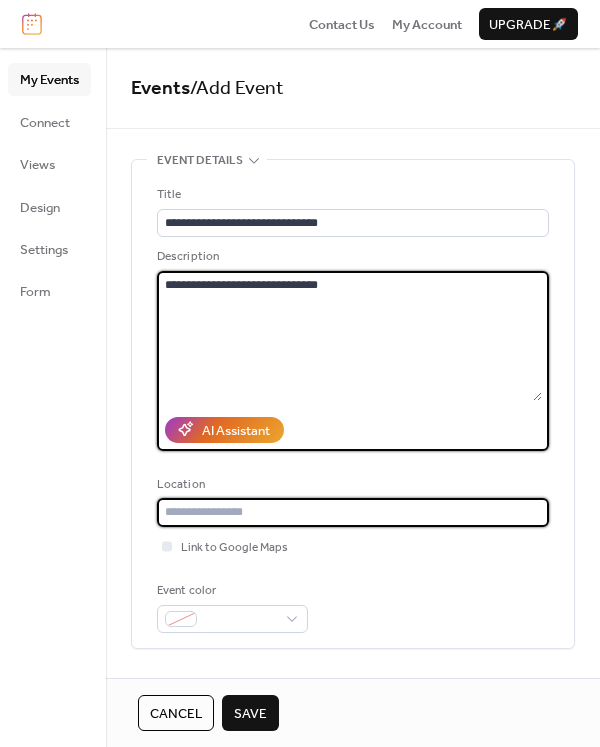 click at bounding box center (353, 512) 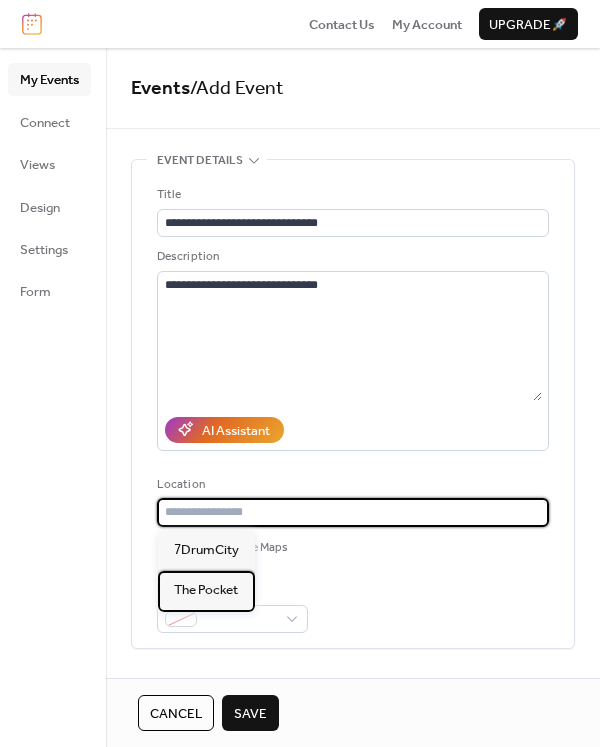click on "The Pocket" at bounding box center [206, 590] 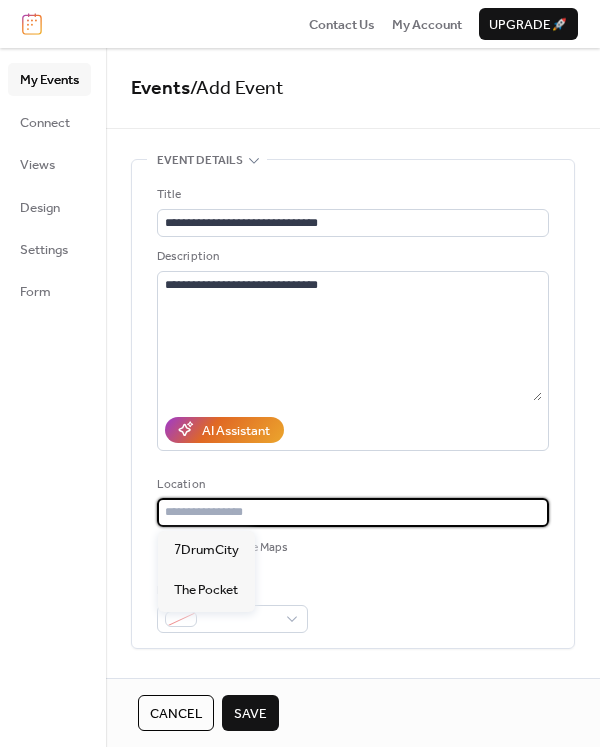 type on "**********" 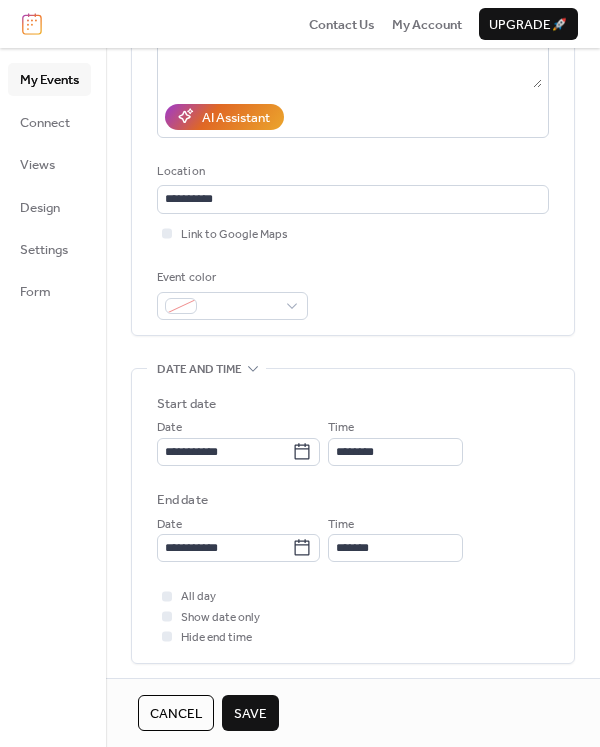 scroll, scrollTop: 318, scrollLeft: 0, axis: vertical 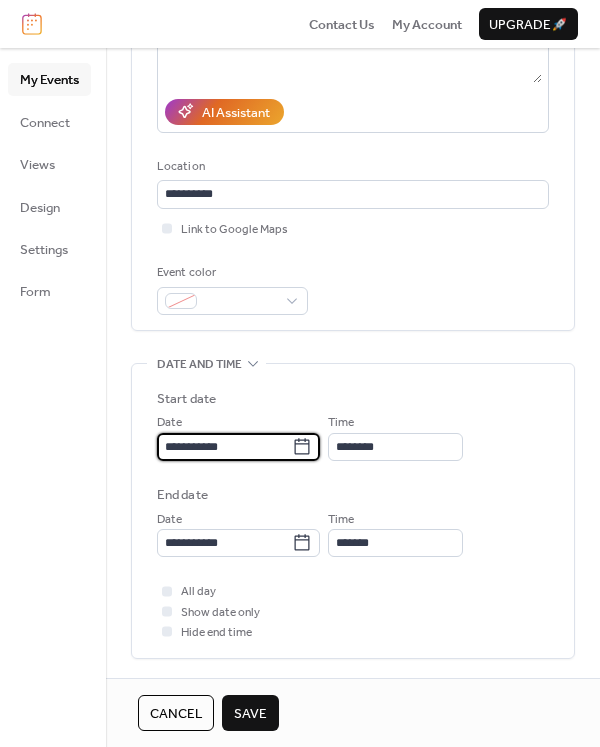 click on "**********" at bounding box center [224, 447] 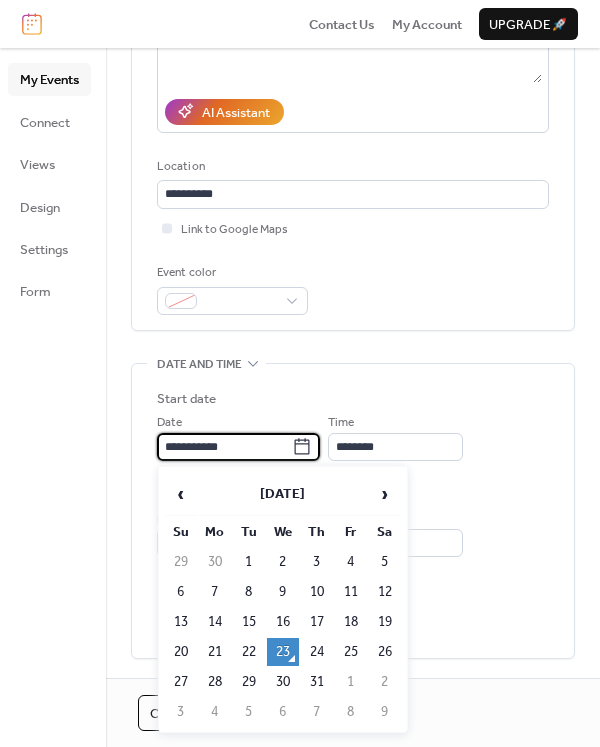 click on "›" at bounding box center [385, 494] 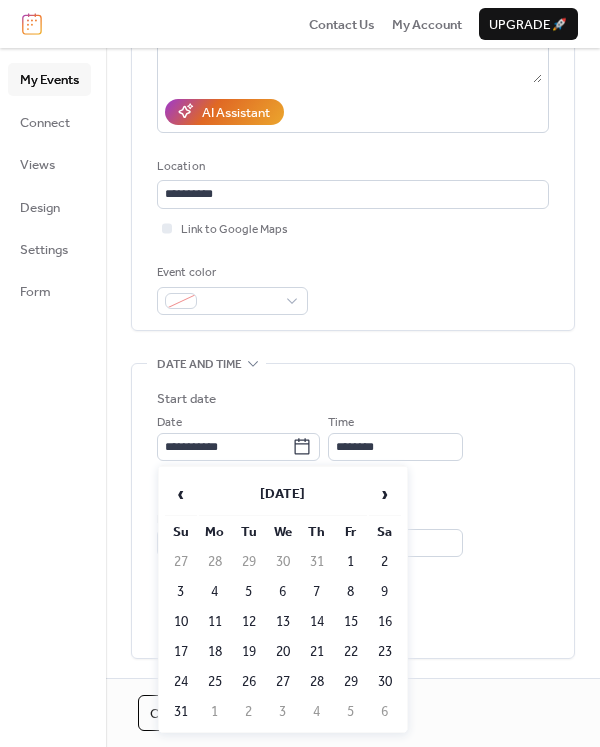 click on "13" at bounding box center [283, 622] 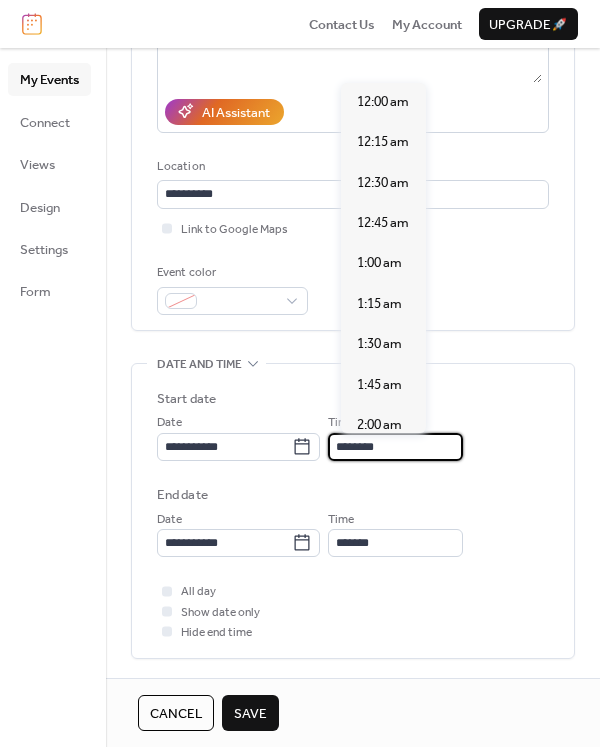 click on "********" at bounding box center [395, 447] 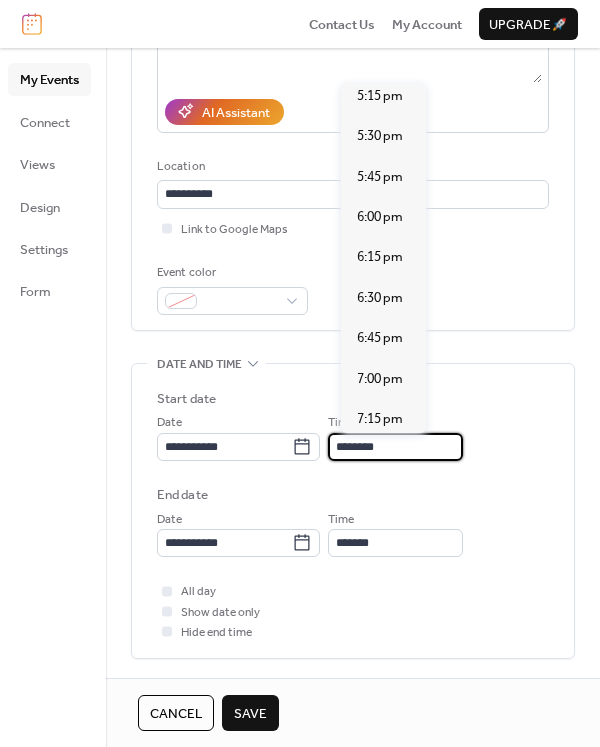 scroll, scrollTop: 2793, scrollLeft: 0, axis: vertical 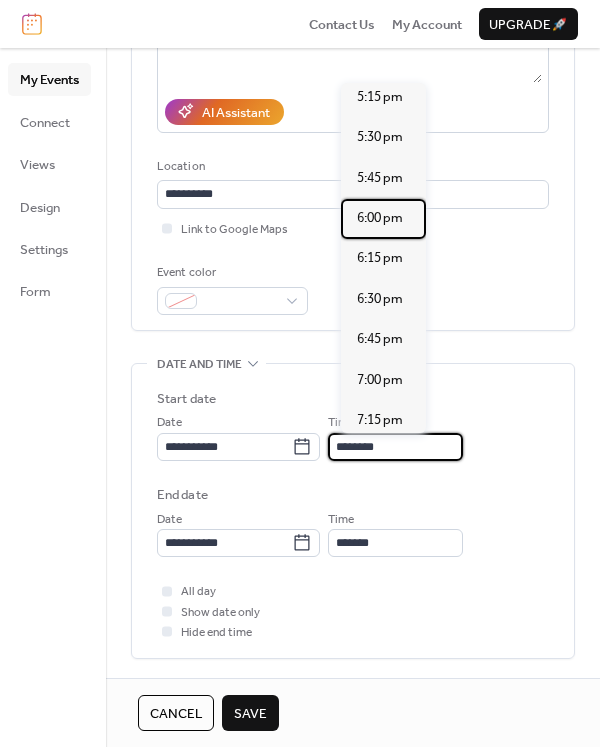 click on "6:00 pm" at bounding box center [380, 218] 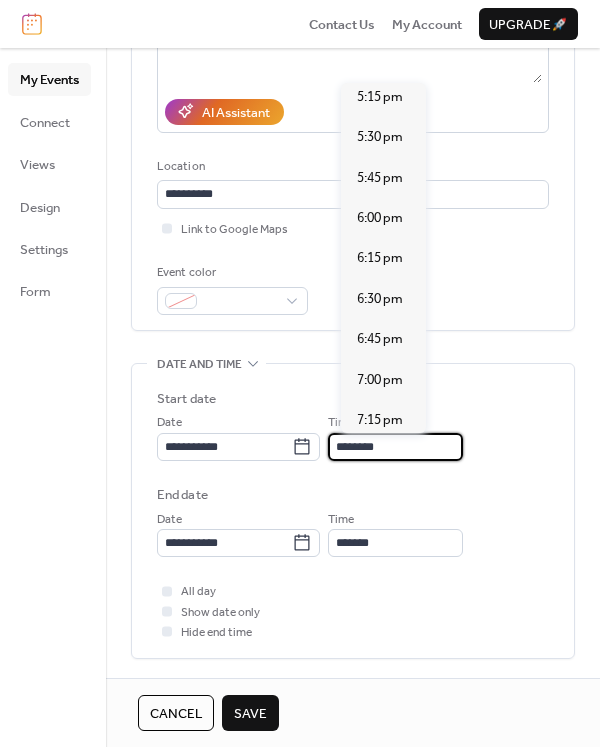 type on "*******" 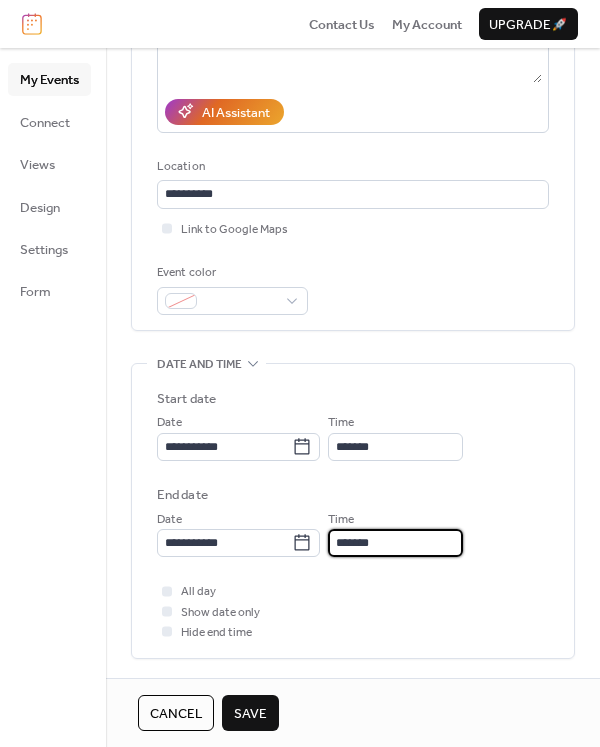 click on "*******" at bounding box center [395, 543] 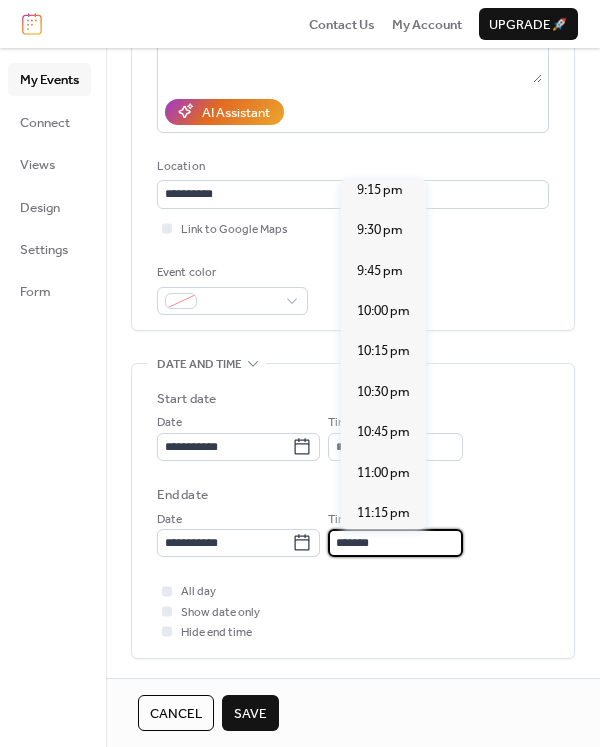 scroll, scrollTop: 494, scrollLeft: 0, axis: vertical 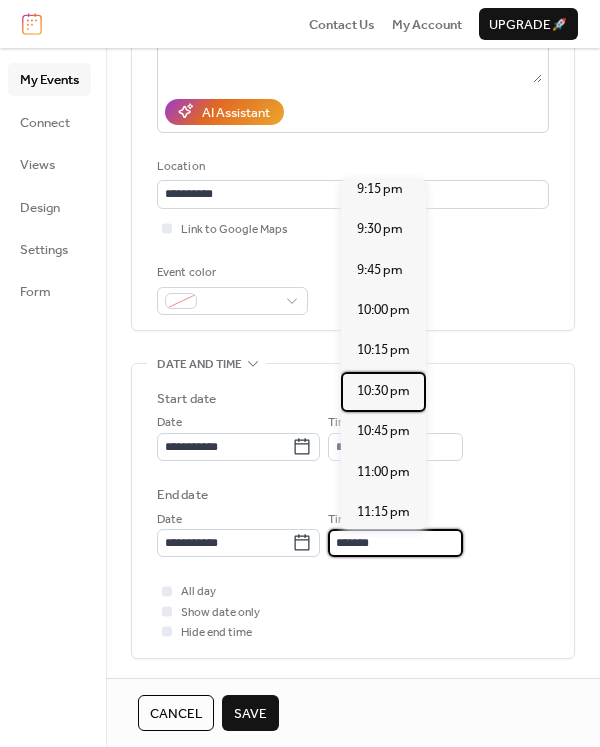 click on "10:30 pm" at bounding box center [383, 391] 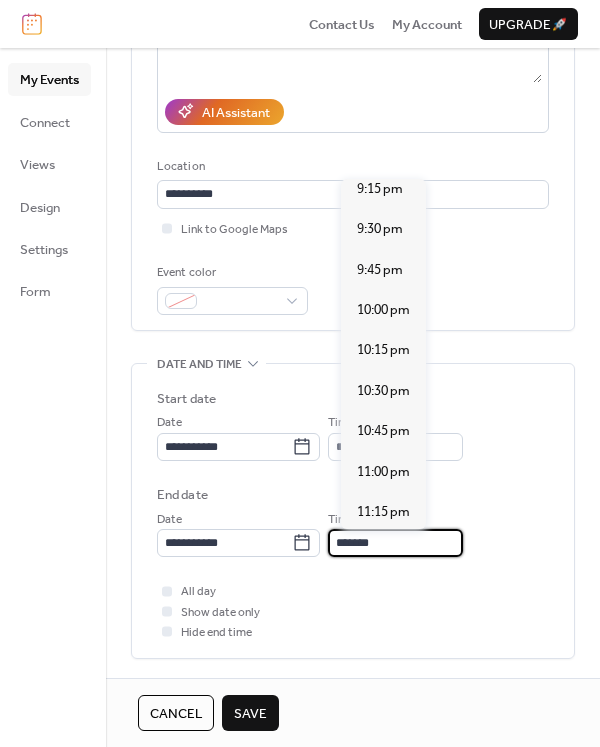 type on "********" 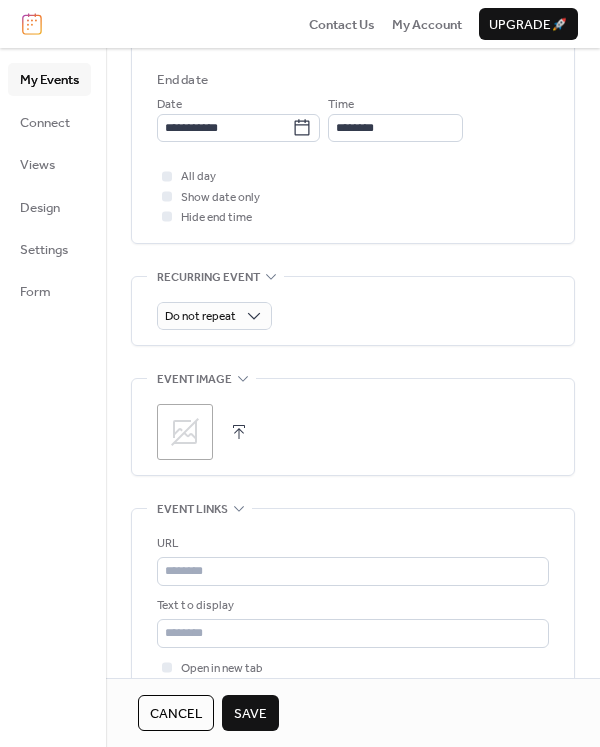 scroll, scrollTop: 735, scrollLeft: 0, axis: vertical 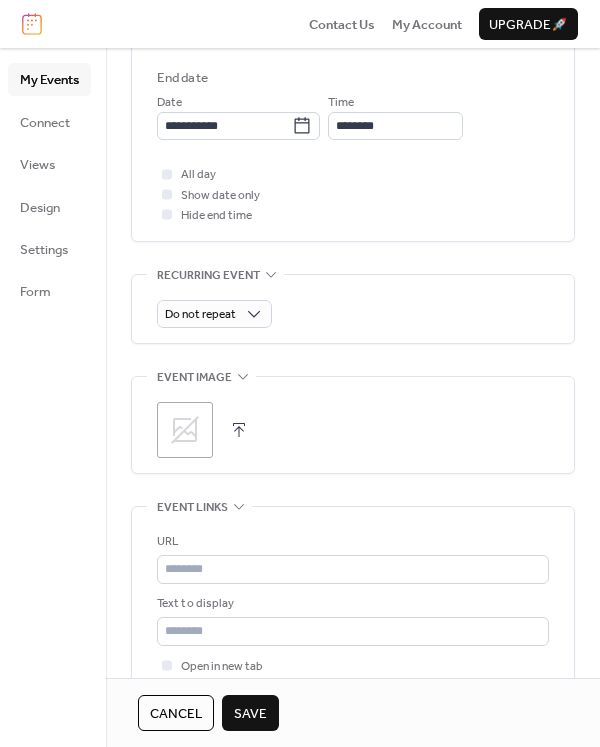 click 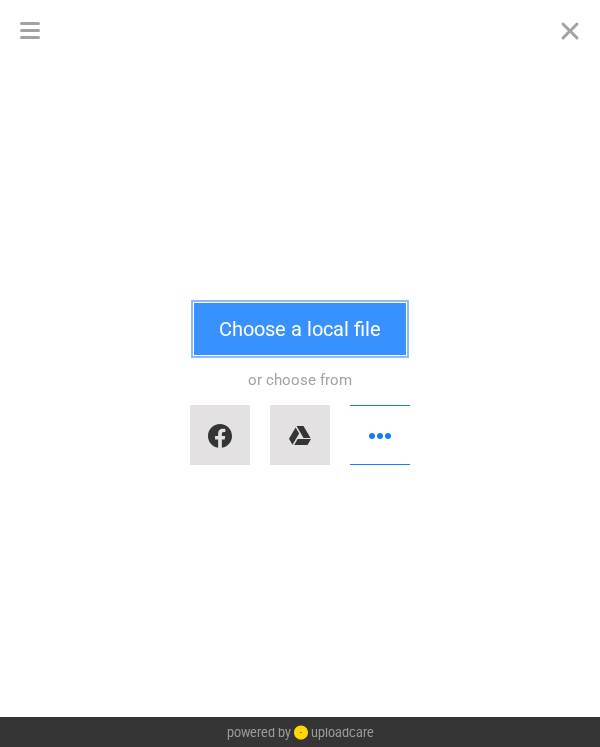 click on "Choose a local file" at bounding box center (300, 329) 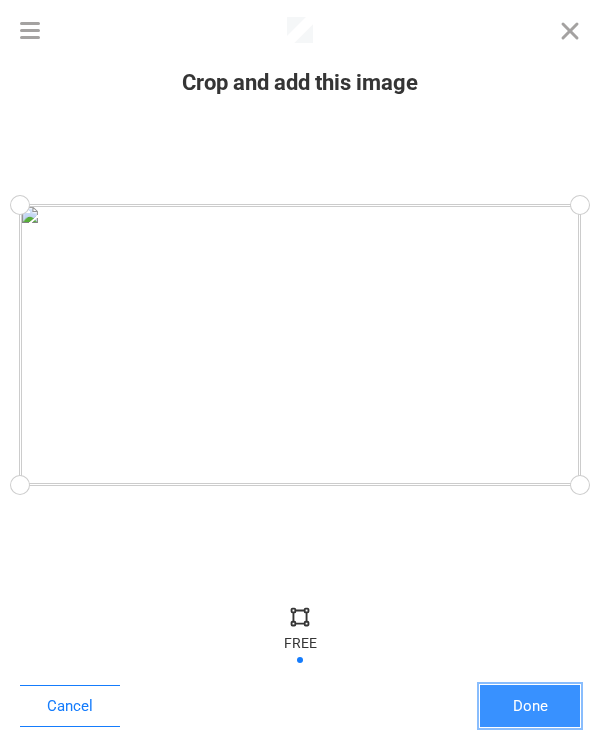 click on "Done" at bounding box center [530, 706] 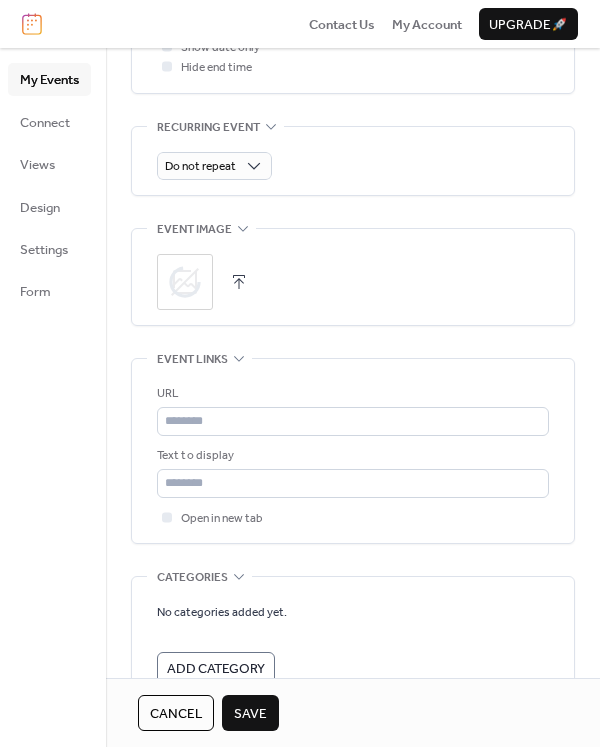 scroll, scrollTop: 911, scrollLeft: 0, axis: vertical 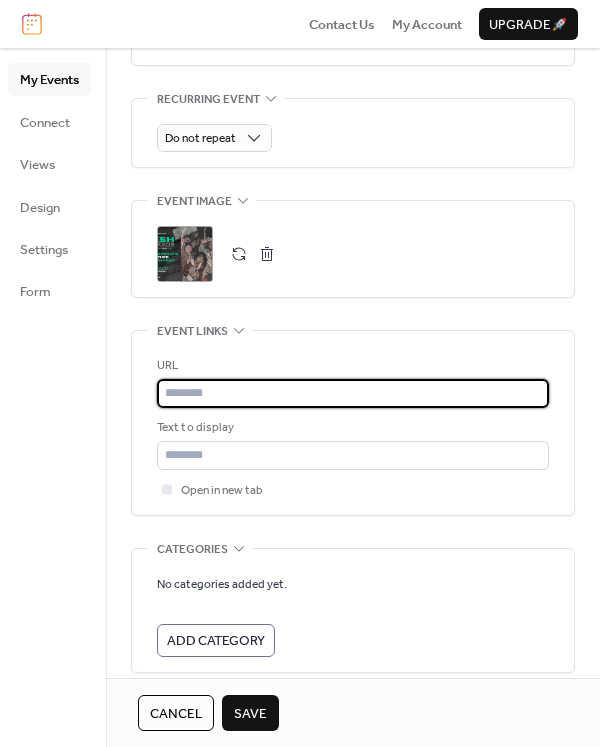 click at bounding box center [353, 393] 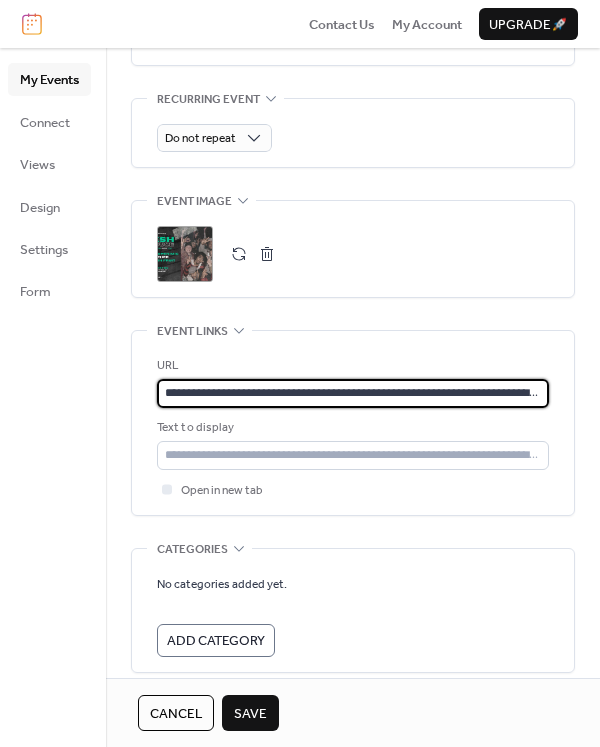 scroll, scrollTop: 0, scrollLeft: 83, axis: horizontal 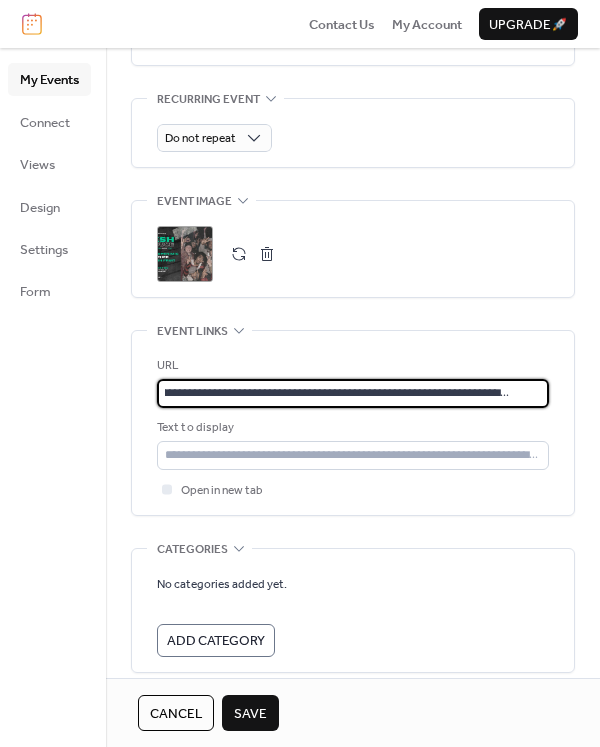 type on "**********" 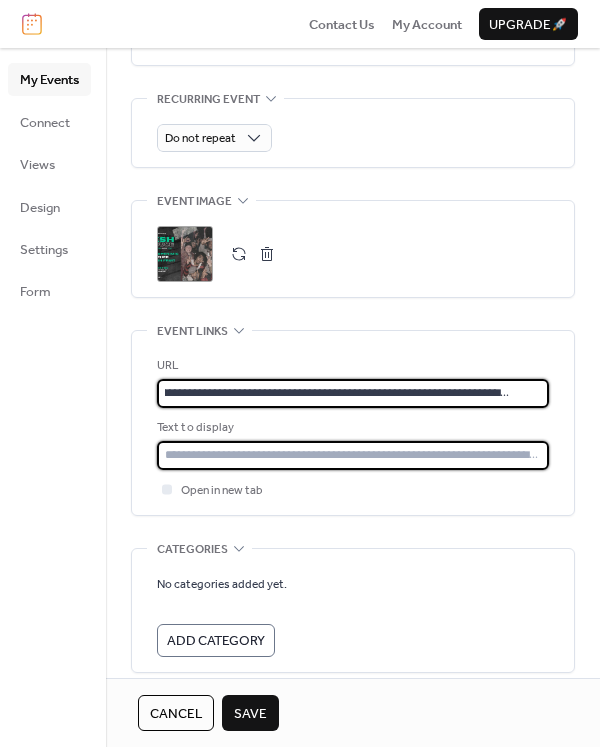 click at bounding box center [353, 455] 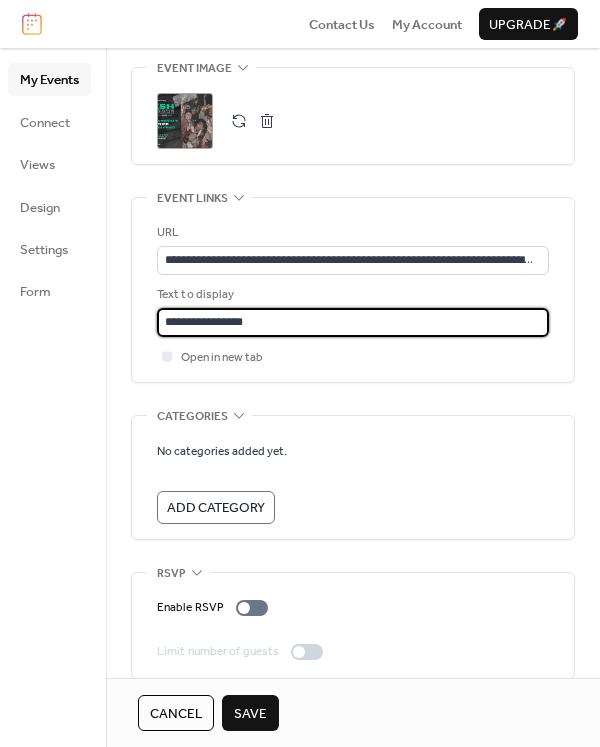 scroll, scrollTop: 1065, scrollLeft: 0, axis: vertical 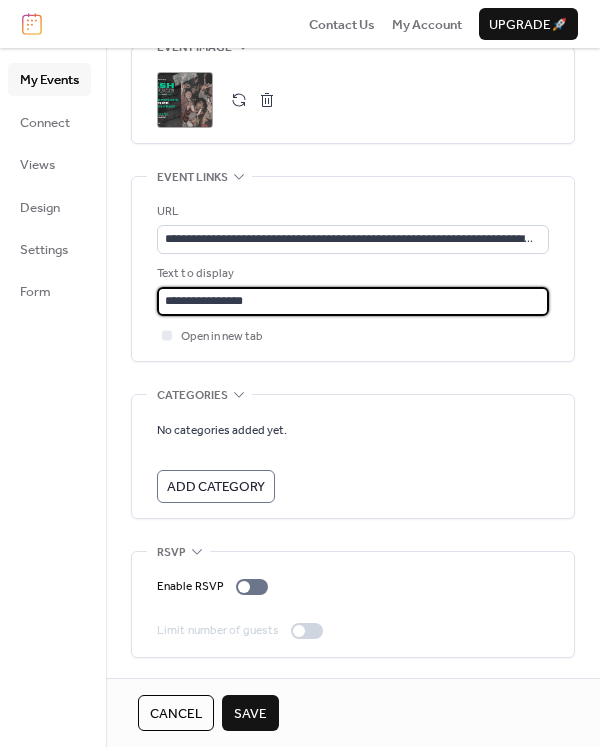type on "**********" 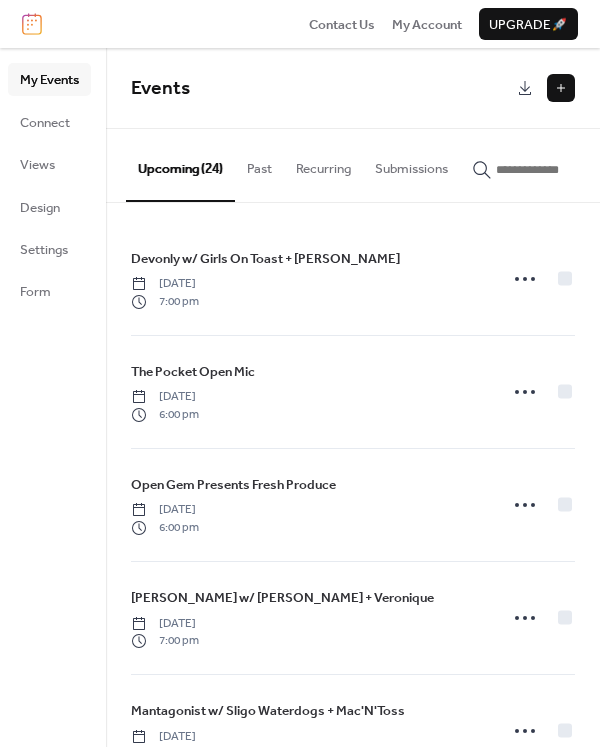 click at bounding box center (561, 88) 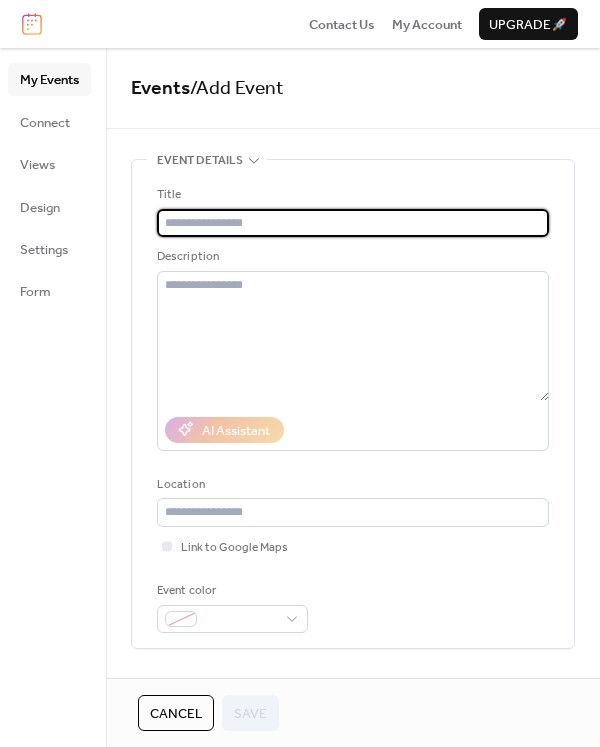 click at bounding box center (353, 223) 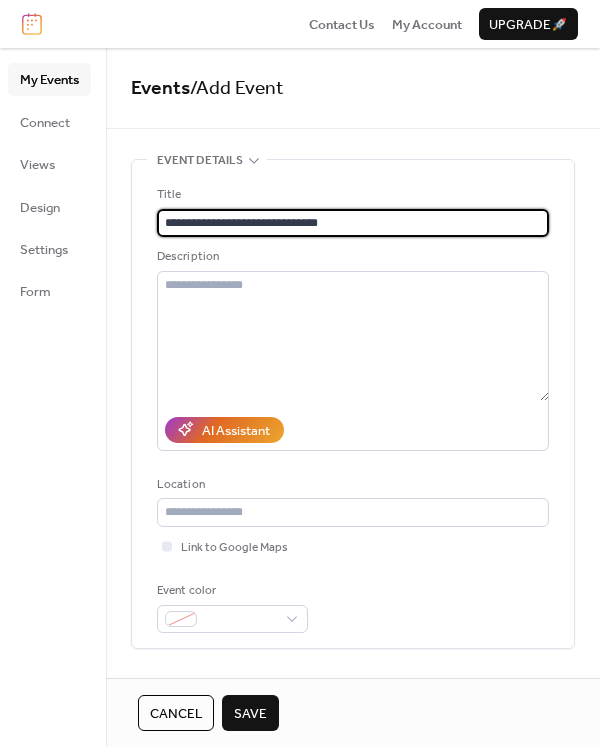 type on "**********" 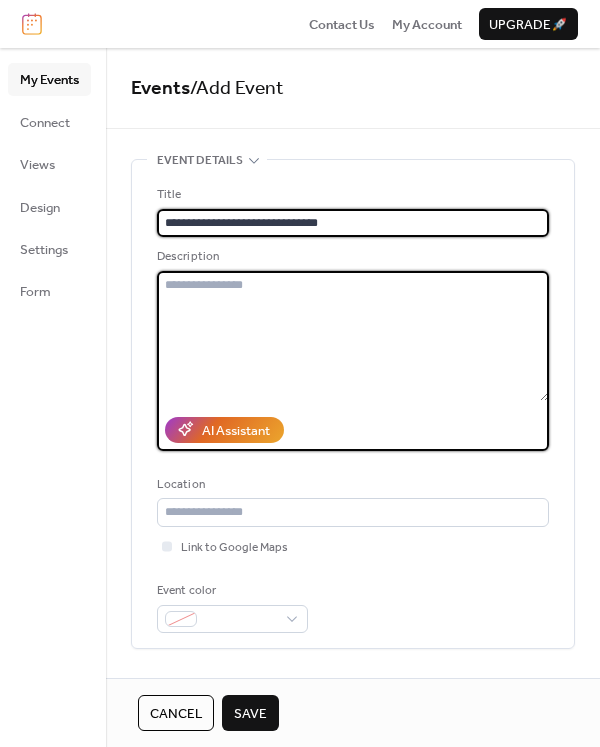 click at bounding box center (353, 336) 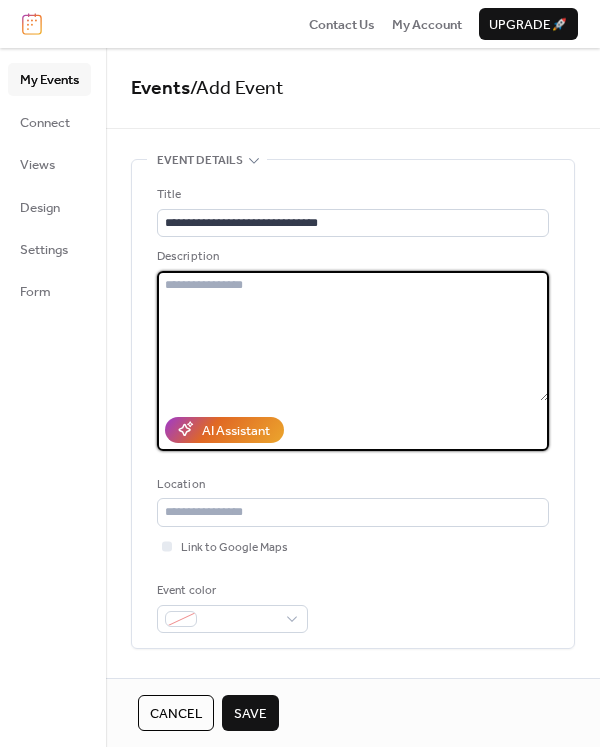 paste on "**********" 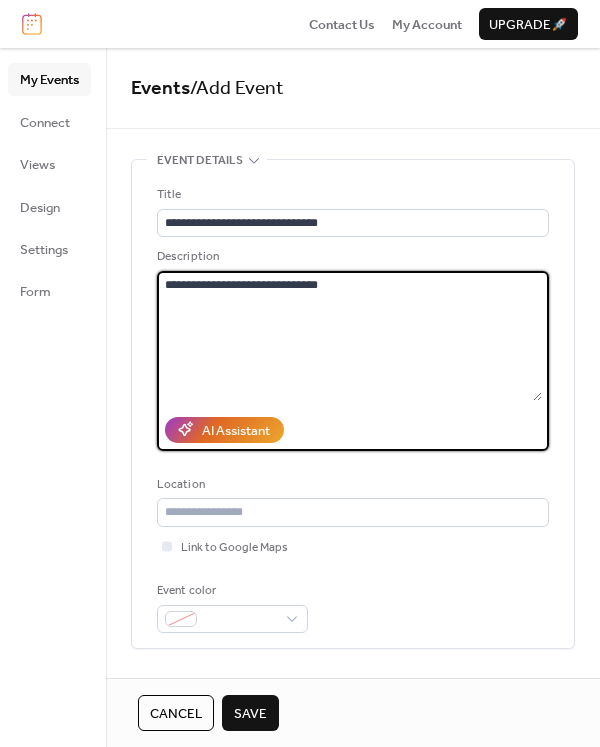 type on "**********" 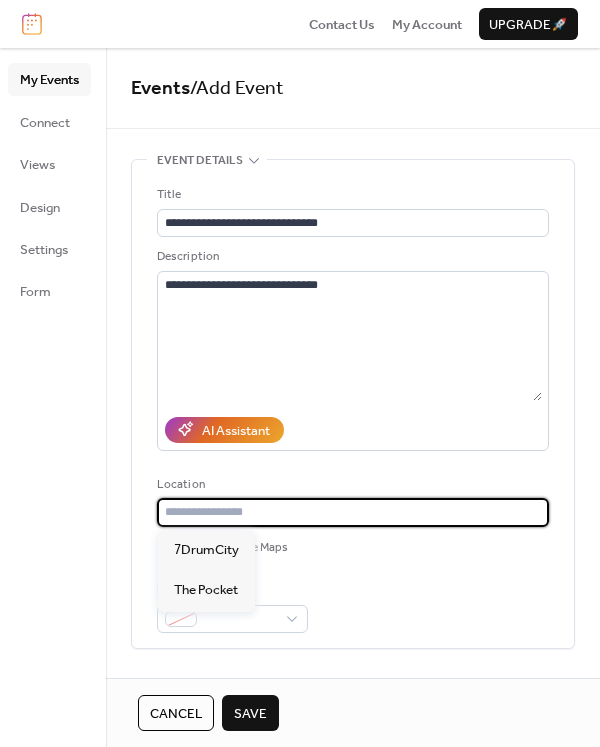 click at bounding box center [353, 512] 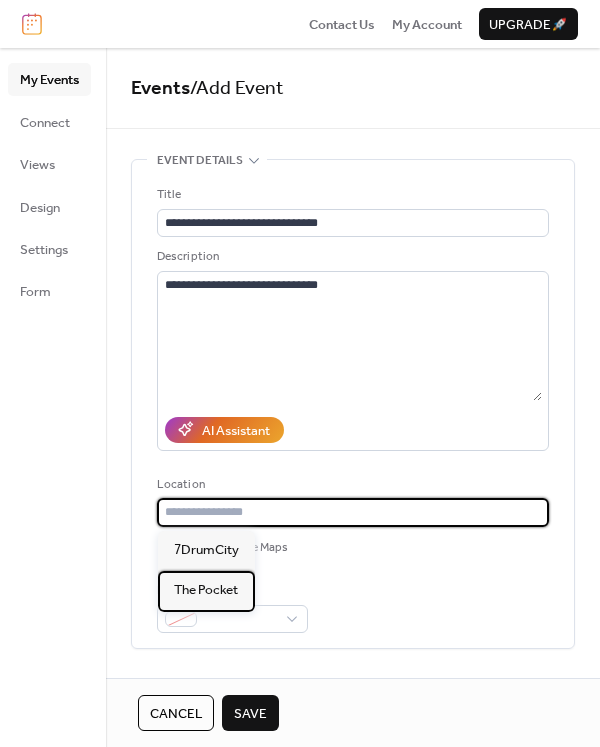 click on "The Pocket" at bounding box center (206, 590) 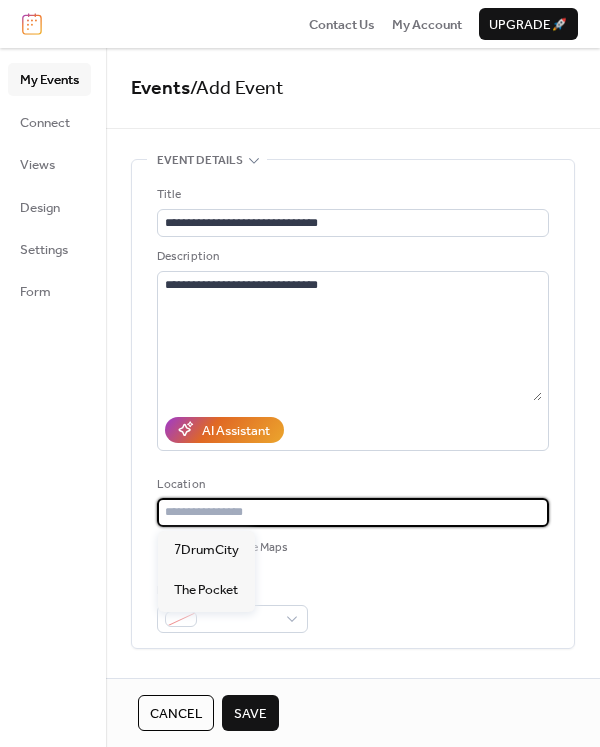type on "**********" 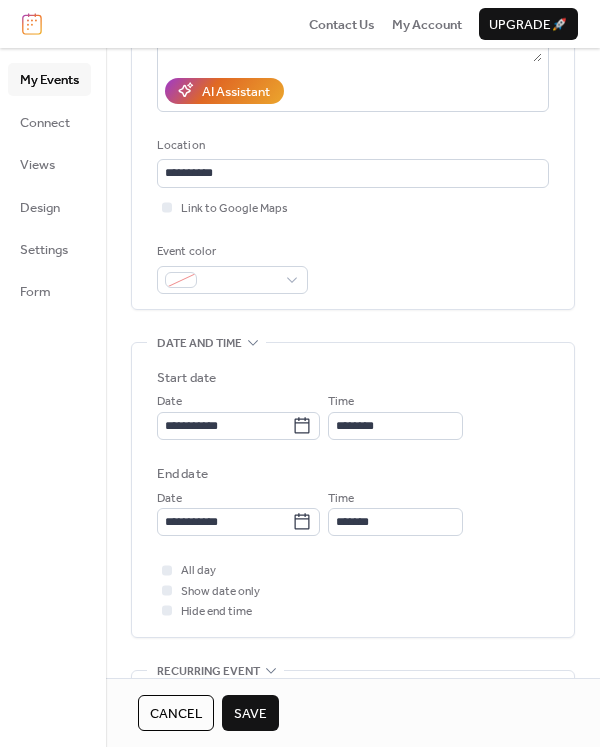 scroll, scrollTop: 489, scrollLeft: 0, axis: vertical 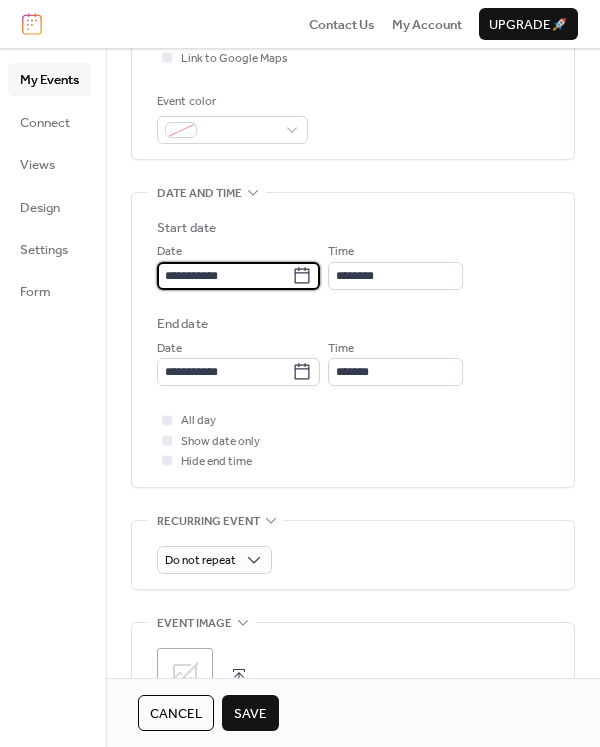click on "**********" at bounding box center (224, 276) 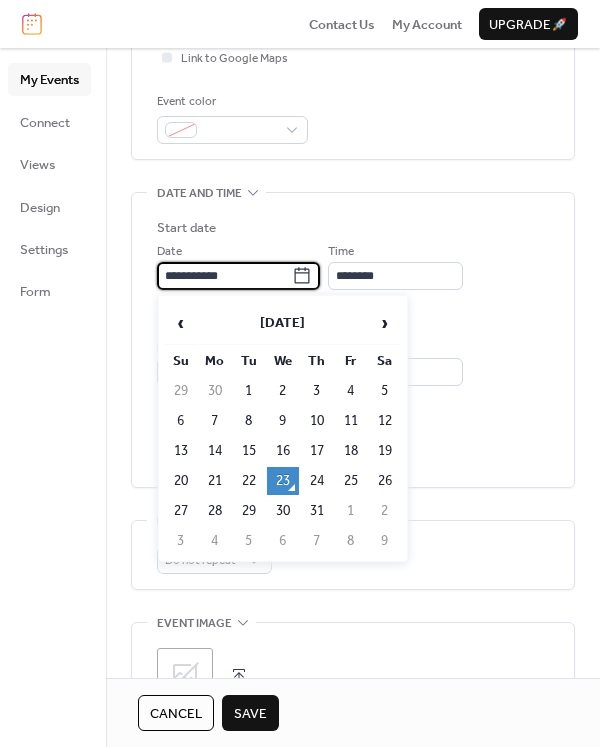 click on "›" at bounding box center [385, 323] 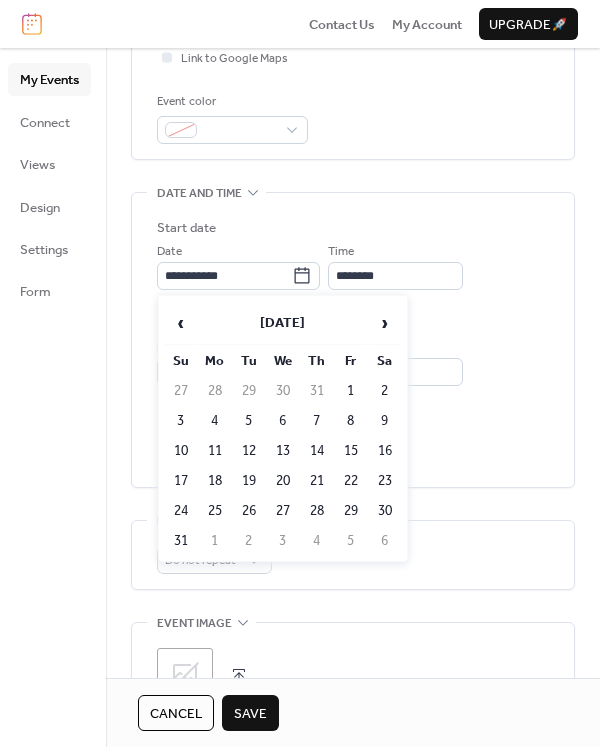 click on "›" at bounding box center (385, 323) 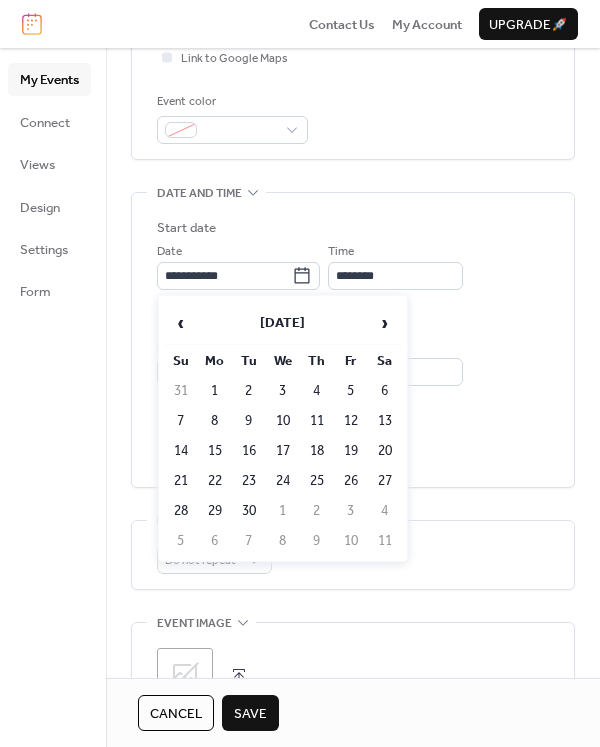 click on "10" at bounding box center (283, 421) 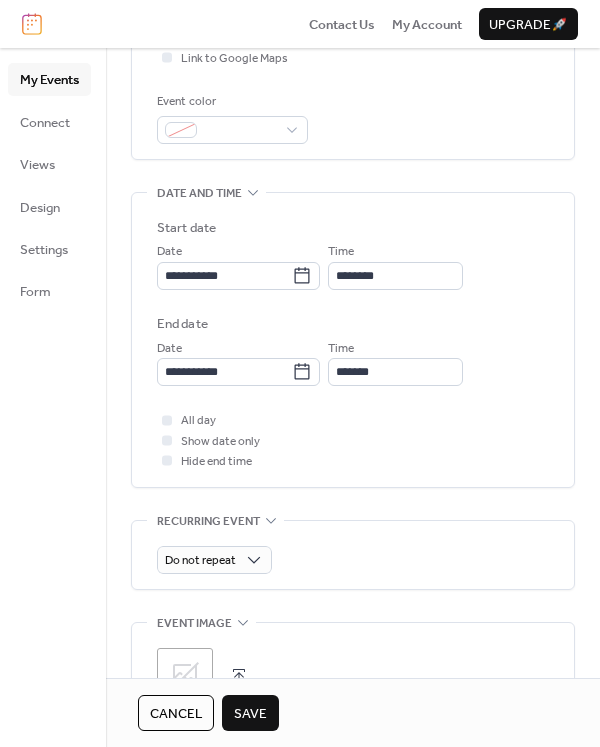 type on "**********" 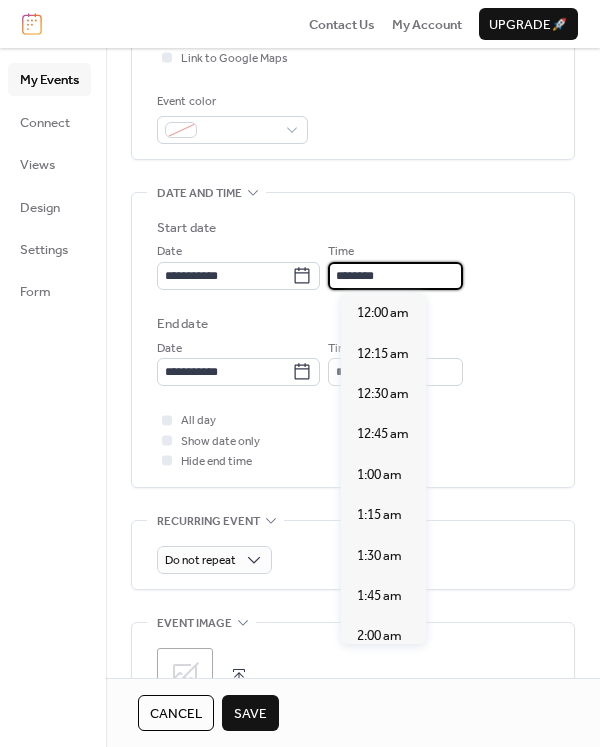 click on "********" at bounding box center (395, 276) 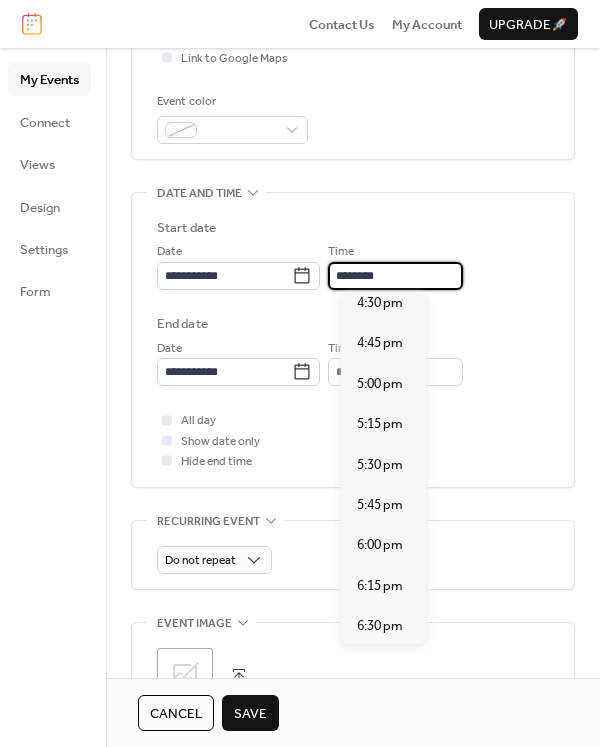 scroll, scrollTop: 2681, scrollLeft: 0, axis: vertical 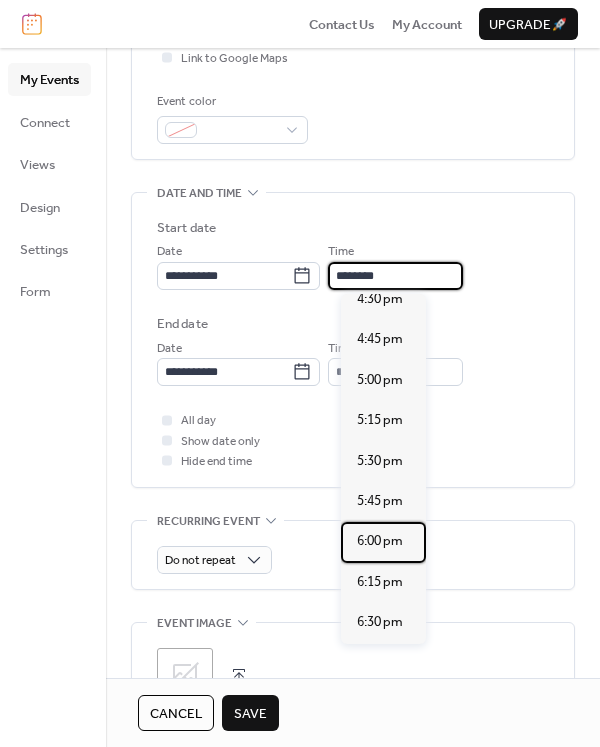 click on "6:00 pm" at bounding box center (380, 541) 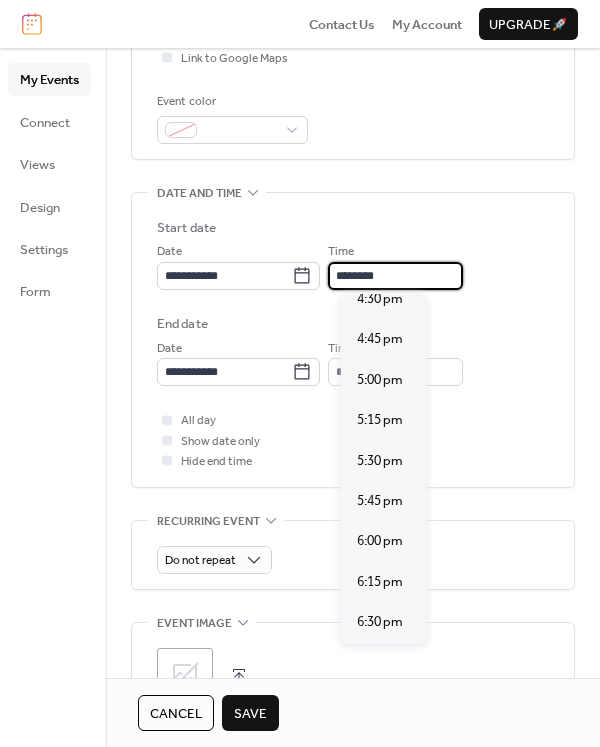 type on "*******" 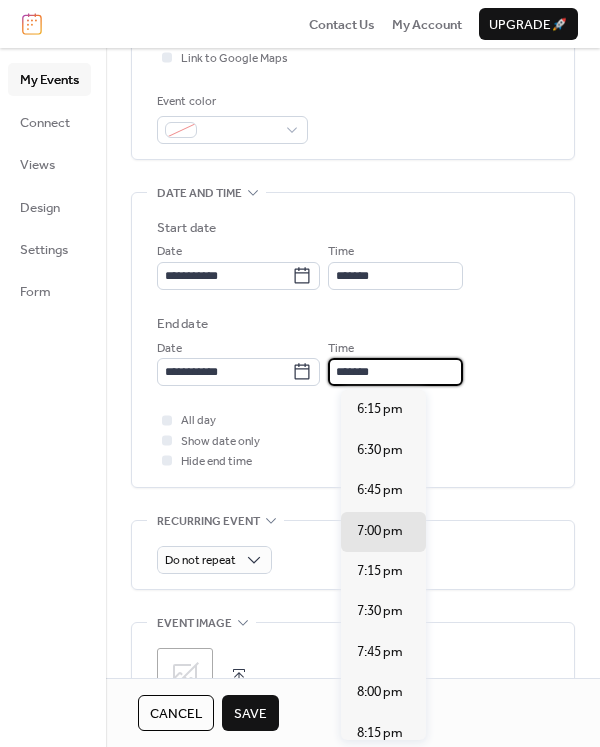 click on "*******" at bounding box center [395, 372] 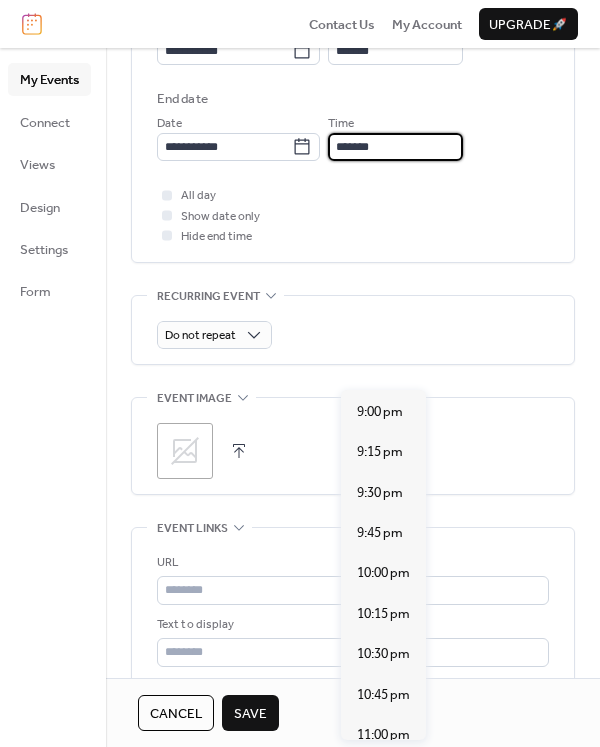 scroll, scrollTop: 473, scrollLeft: 0, axis: vertical 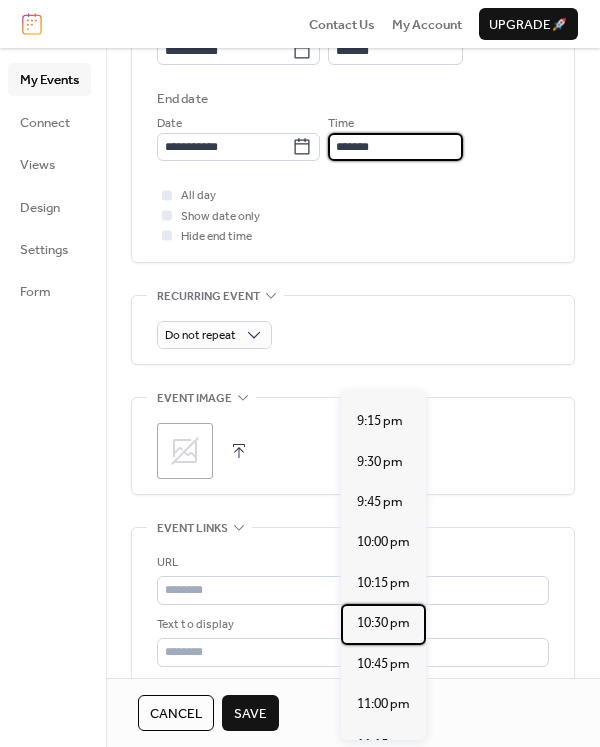 click on "10:30 pm" at bounding box center [383, 623] 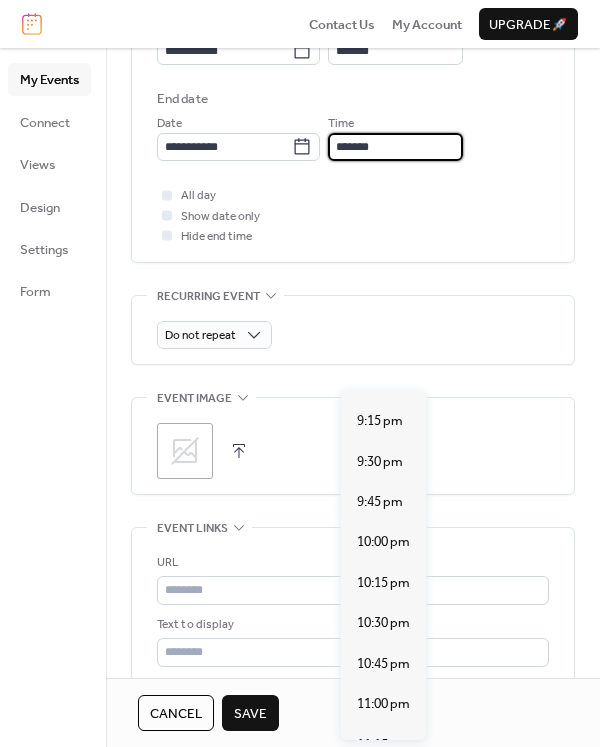 type on "********" 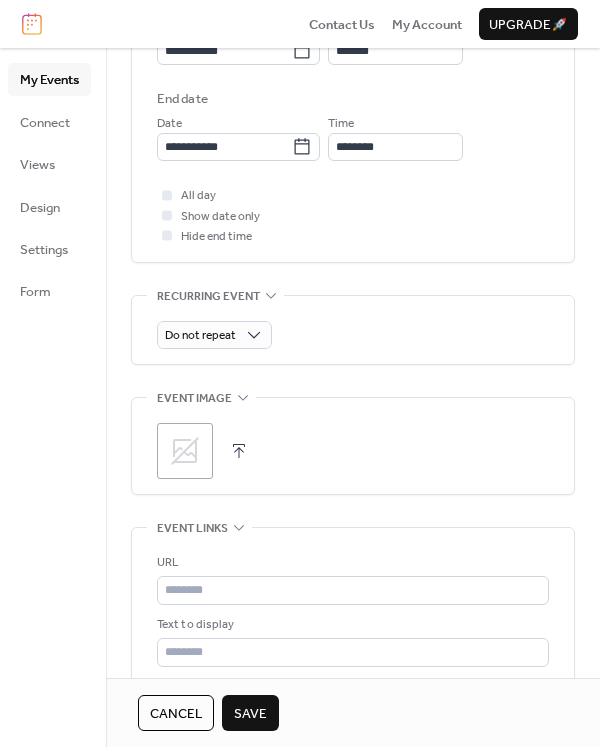 click 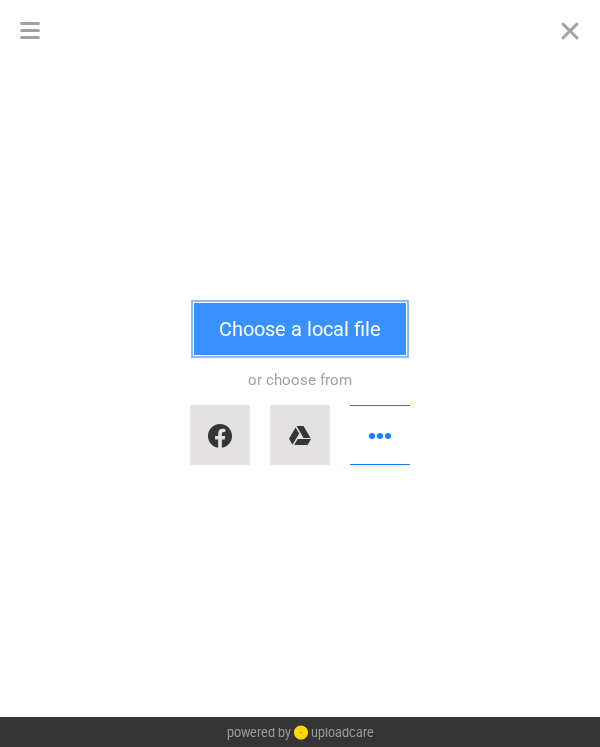 click on "Choose a local file" at bounding box center [300, 329] 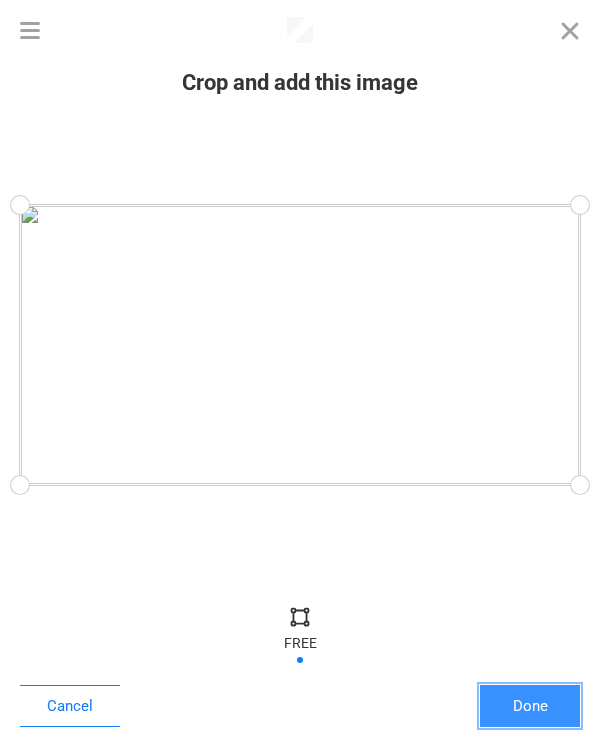 click on "Done" at bounding box center [530, 706] 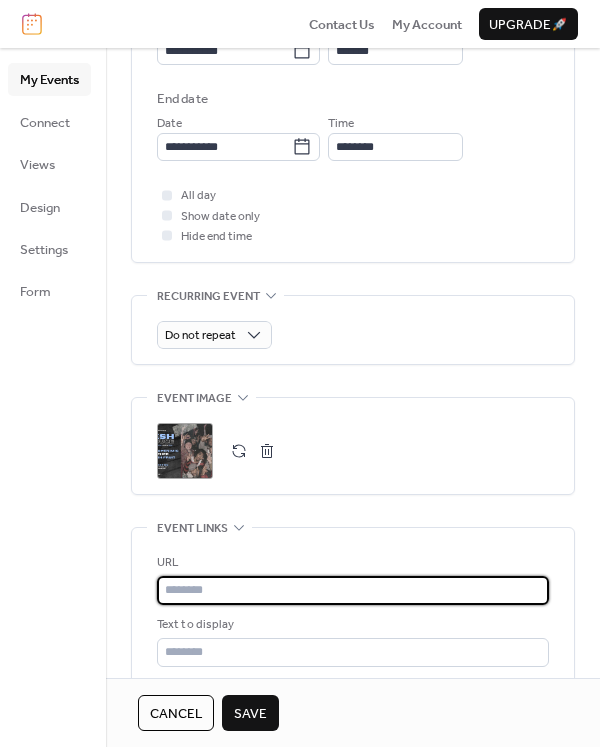 click at bounding box center [353, 590] 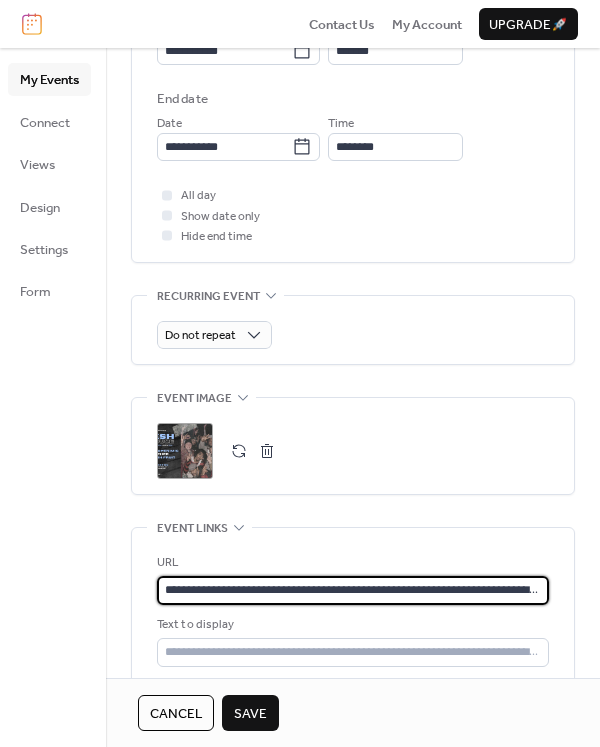 scroll, scrollTop: 0, scrollLeft: 104, axis: horizontal 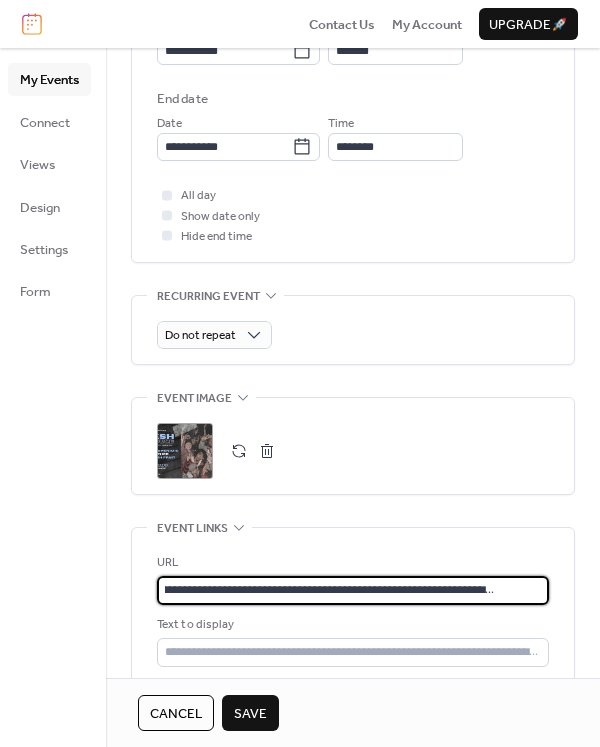 type on "**********" 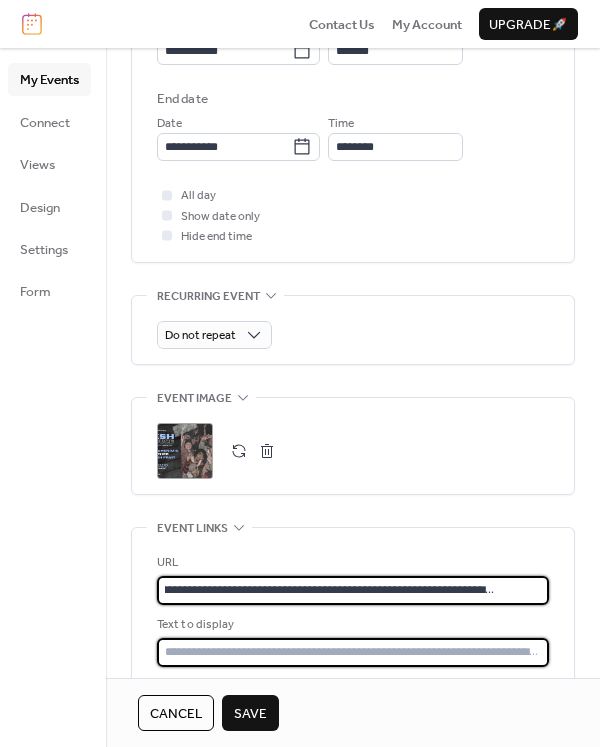 click at bounding box center [353, 652] 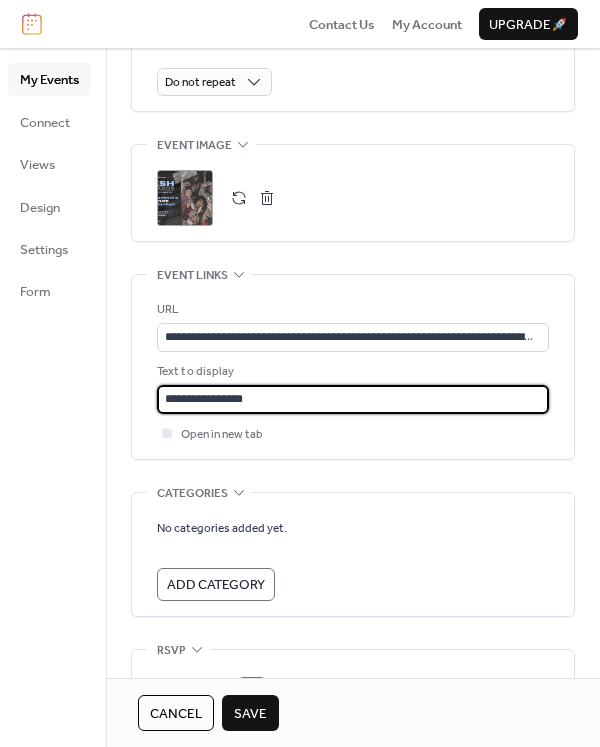 scroll, scrollTop: 1065, scrollLeft: 0, axis: vertical 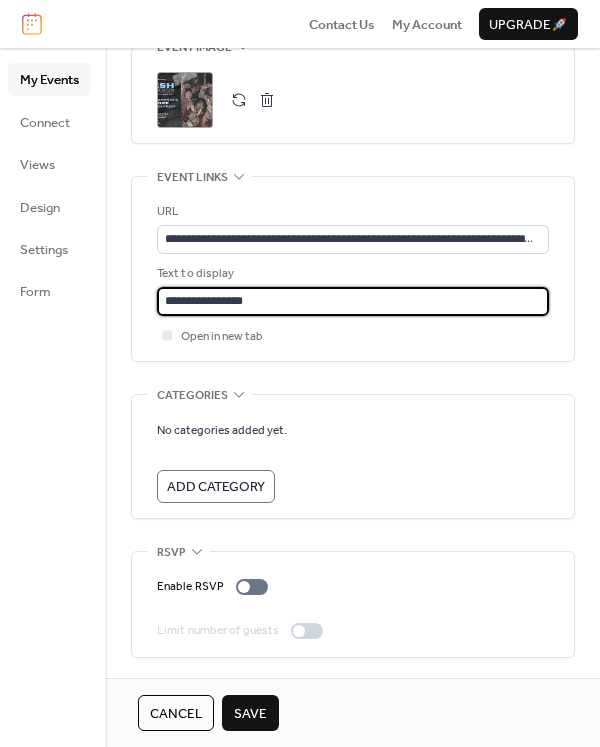 type on "**********" 